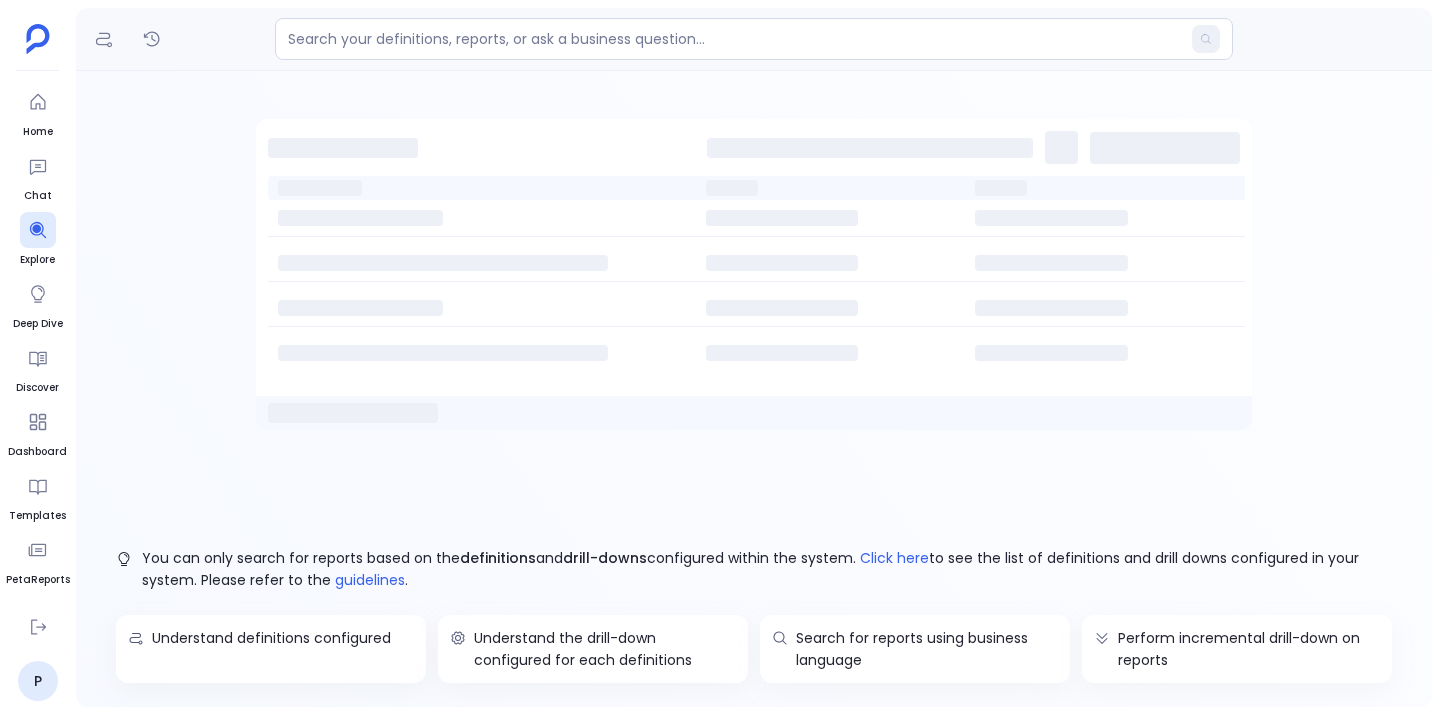 scroll, scrollTop: 0, scrollLeft: 0, axis: both 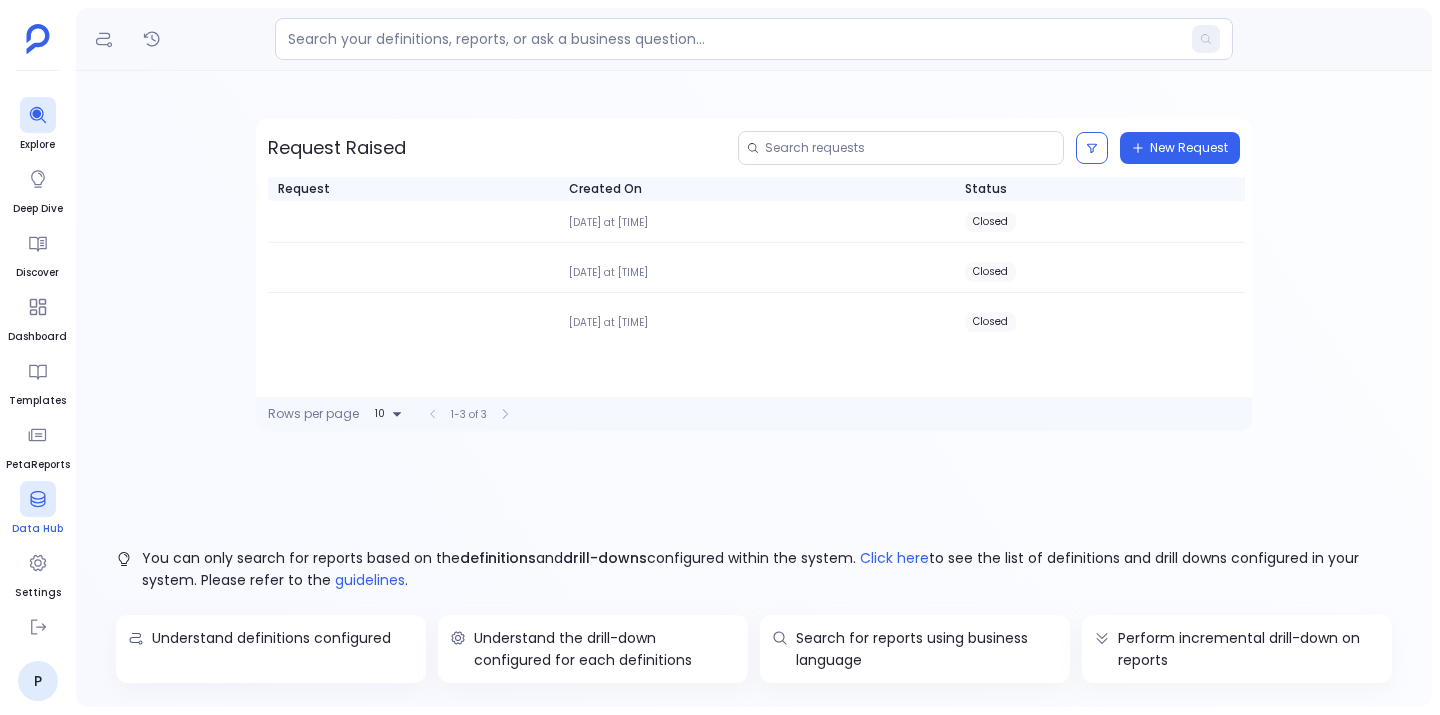 click at bounding box center (38, 499) 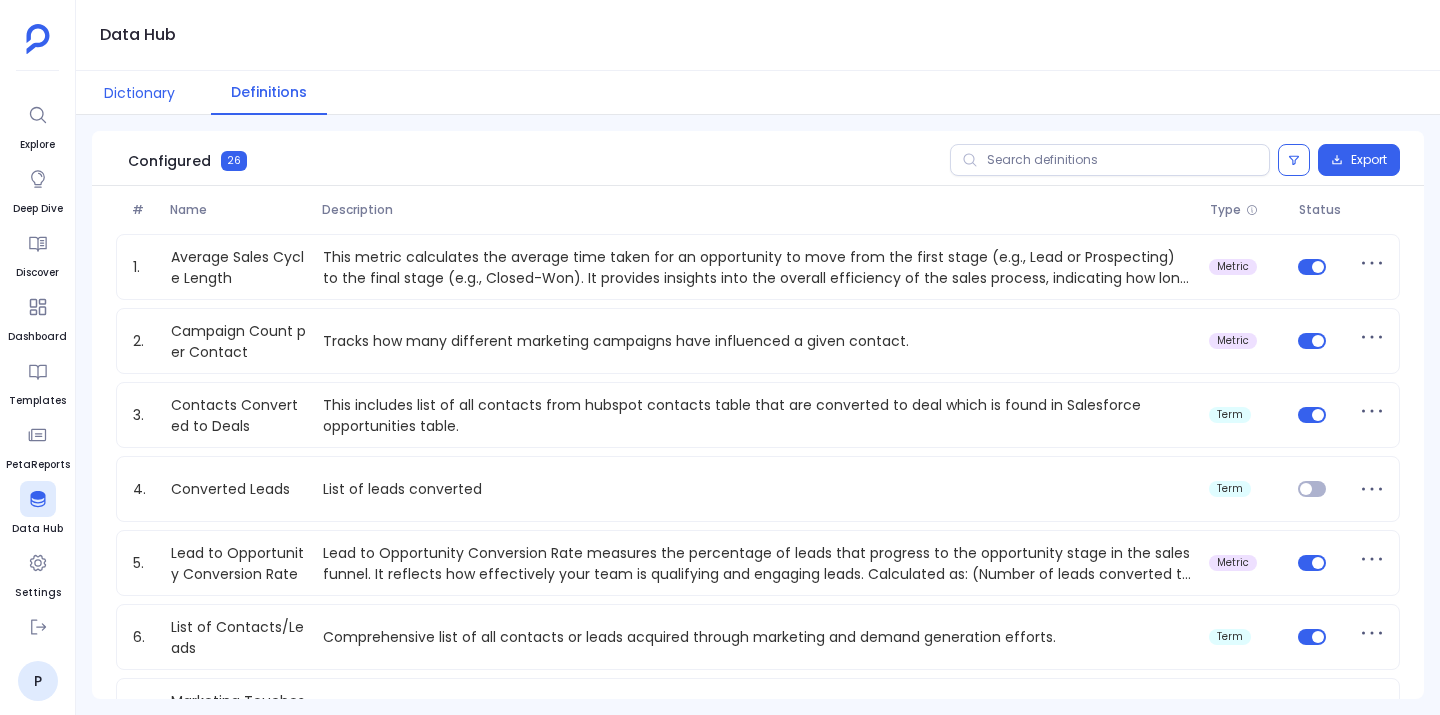 click on "Dictionary" at bounding box center (139, 93) 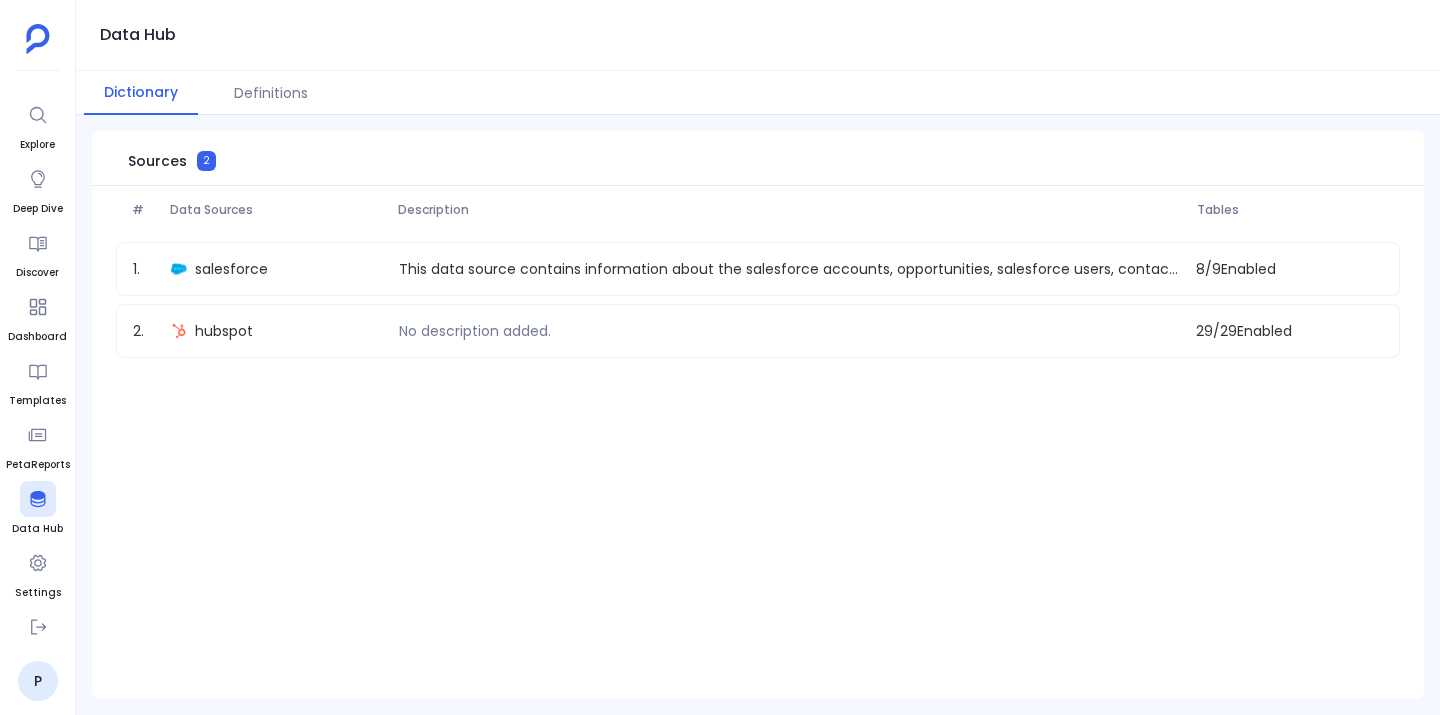click on "# Data Sources Description Tables 1 . salesforce This data source contains information about the salesforce accounts, opportunities, salesforce users, contacts, cases, leads, and tasks. 8 / 9  Enabled 2 . hubspot No description added. 29 / 29  Enabled" at bounding box center (758, 284) 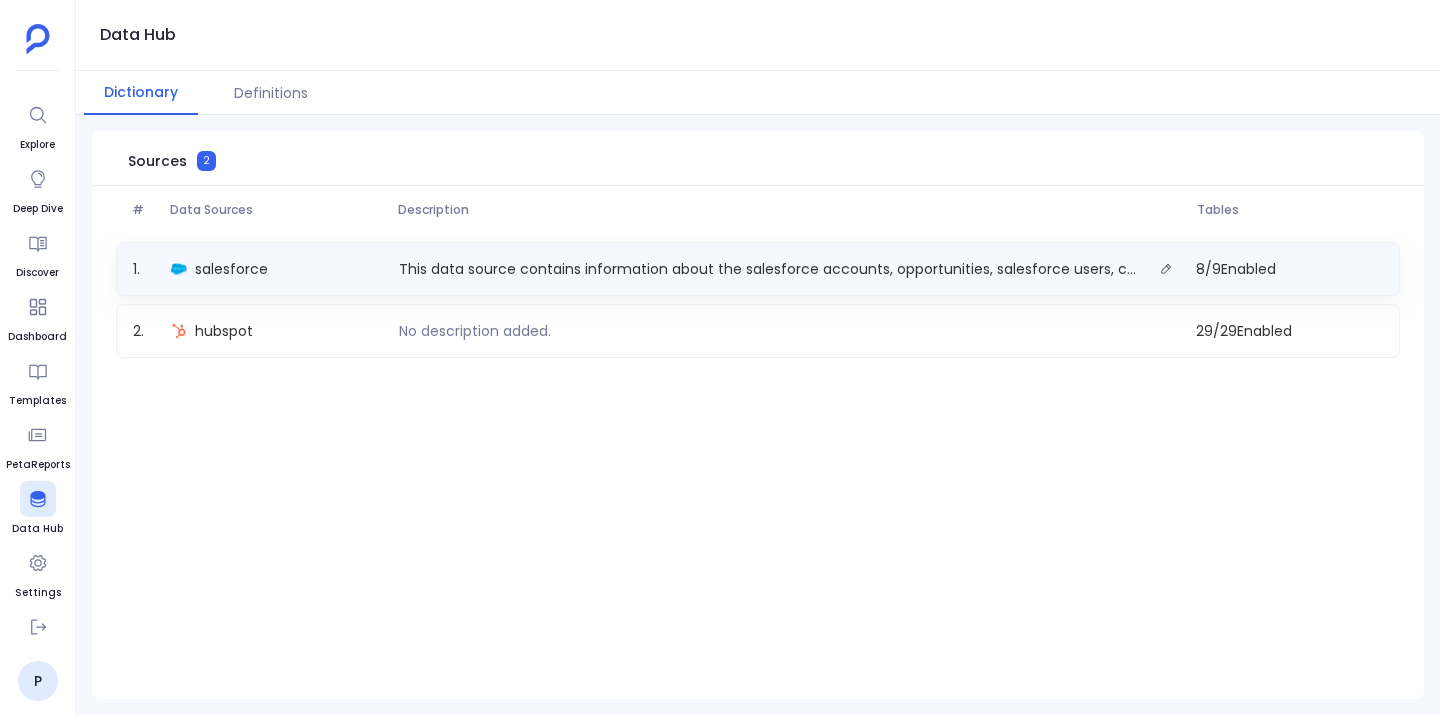 click on "1 . salesforce This data source contains information about the salesforce accounts, opportunities, salesforce users, contacts, cases, leads, and tasks. 8 / 9  Enabled" at bounding box center [758, 269] 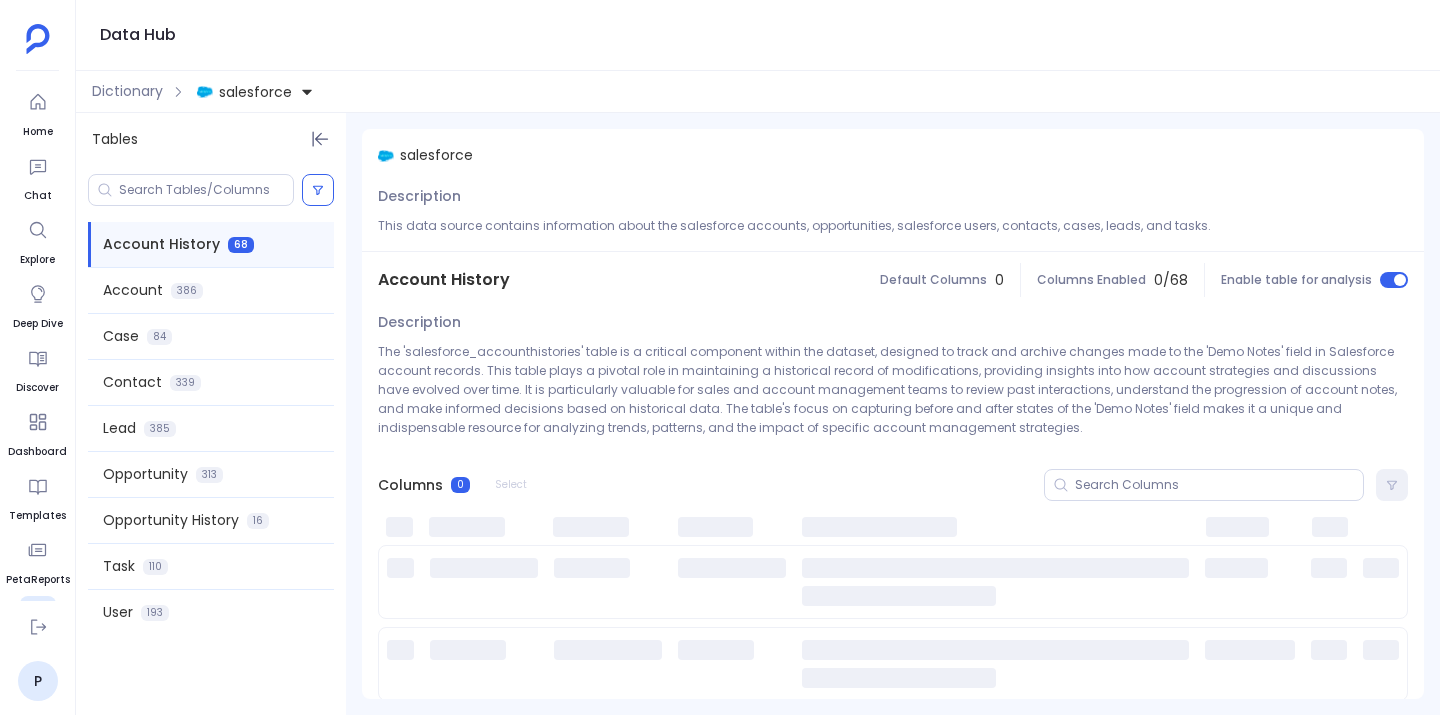 scroll, scrollTop: 0, scrollLeft: 0, axis: both 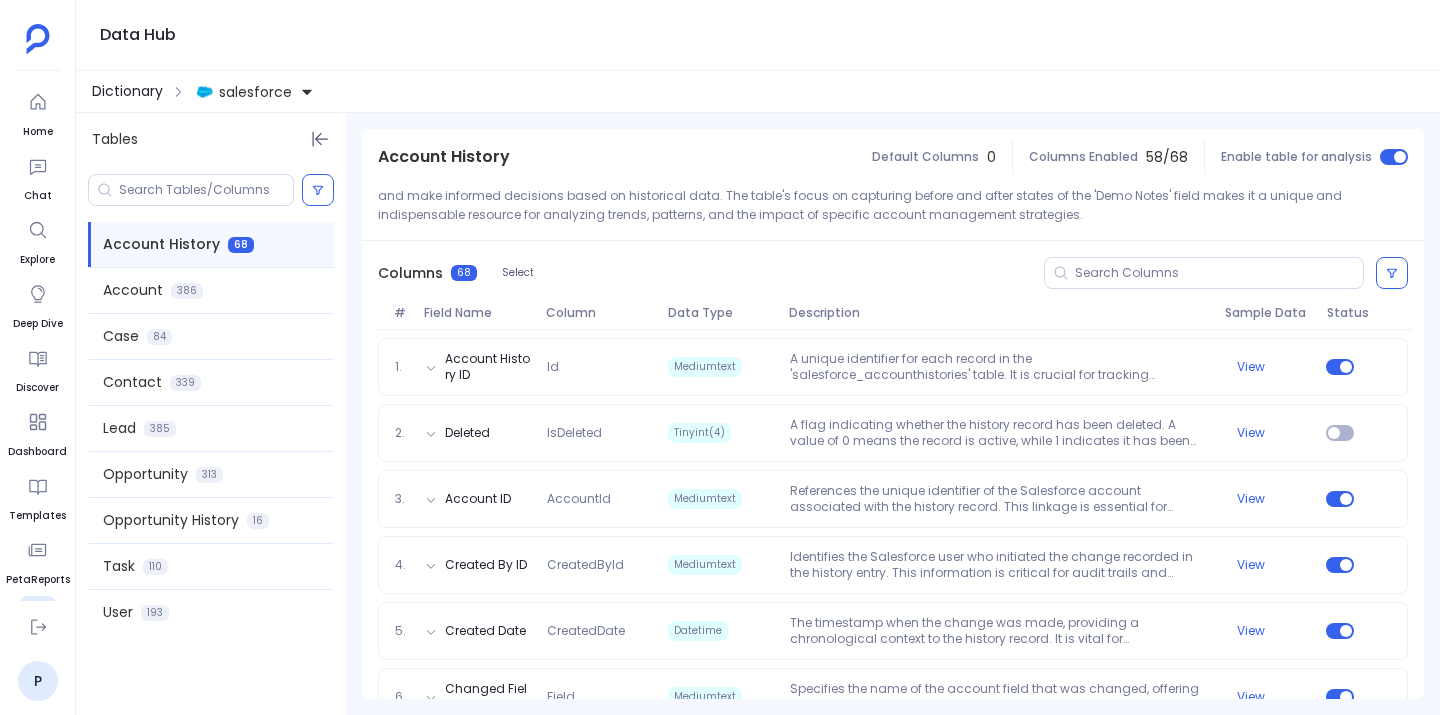 click on "Dictionary" at bounding box center [127, 91] 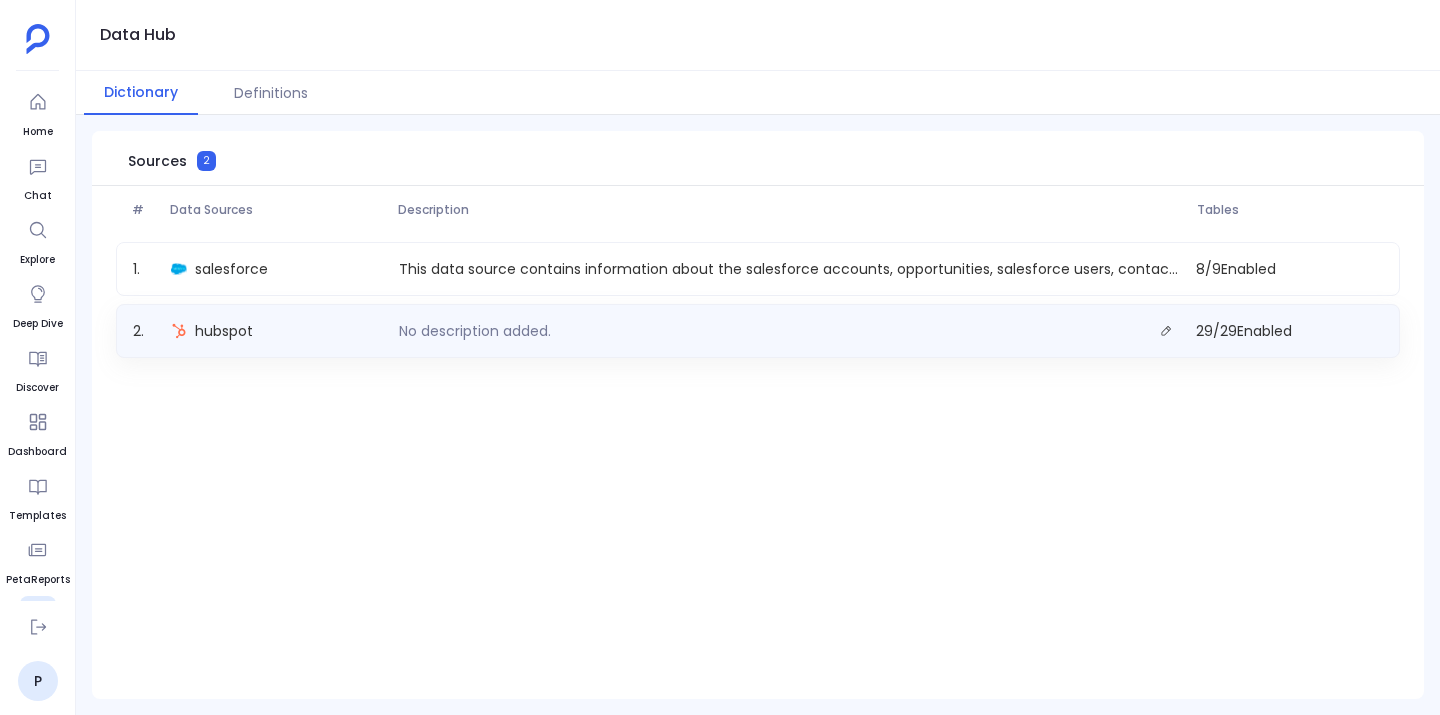 click on "hubspot" at bounding box center (277, 331) 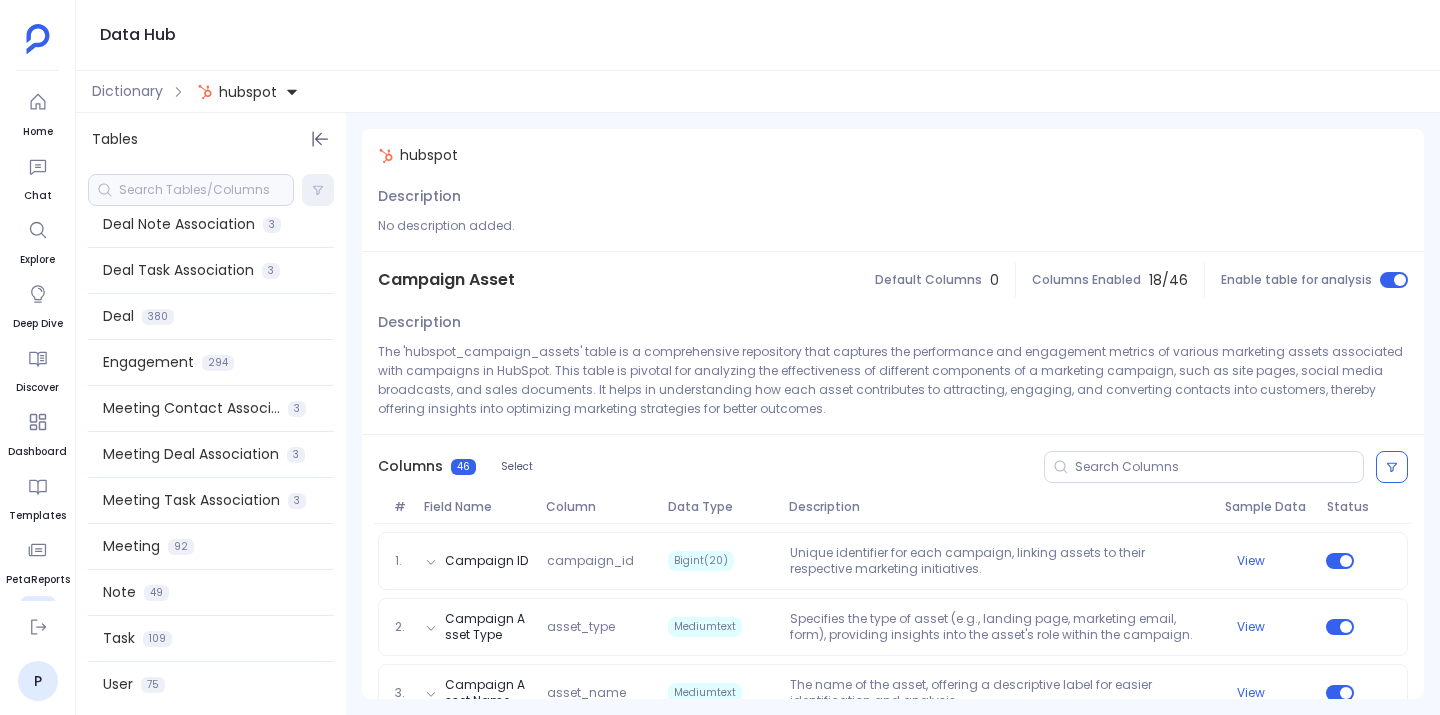 scroll, scrollTop: 849, scrollLeft: 0, axis: vertical 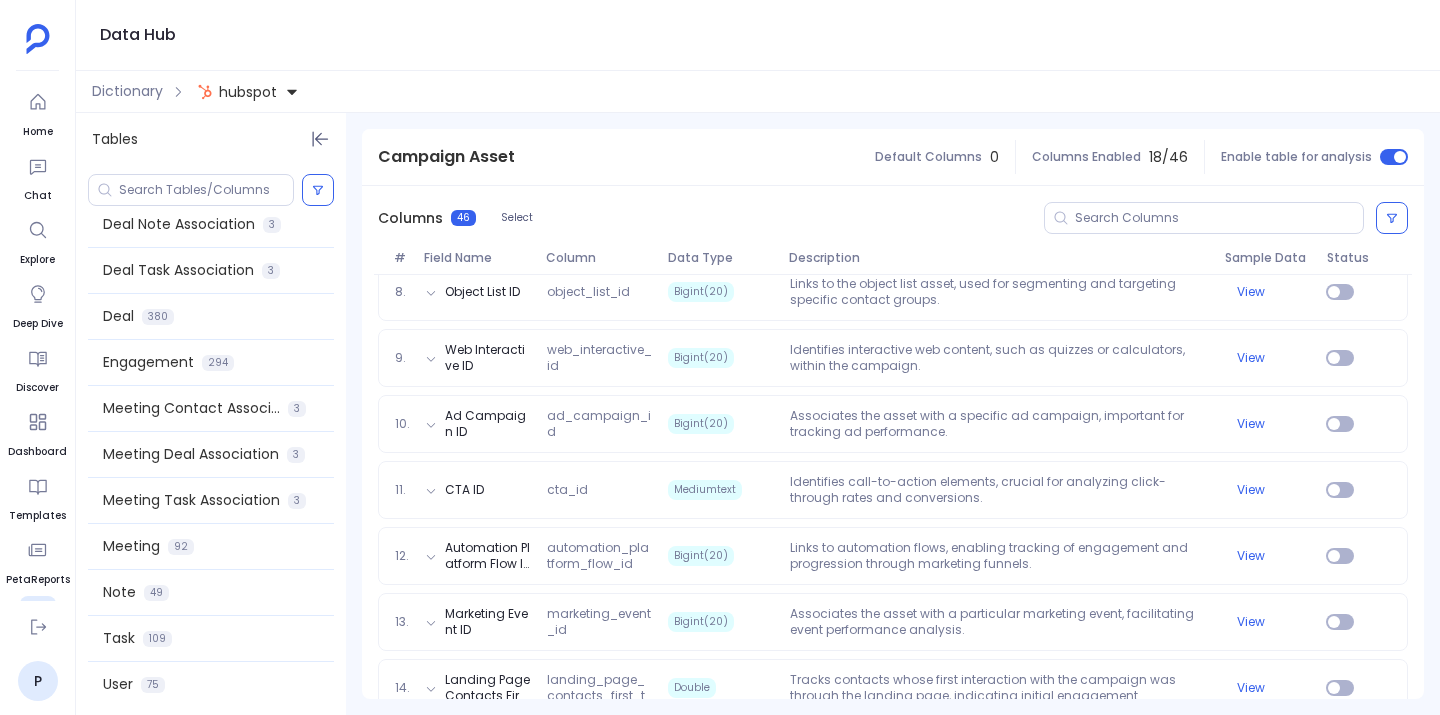 click on "Dictionary" at bounding box center (127, 91) 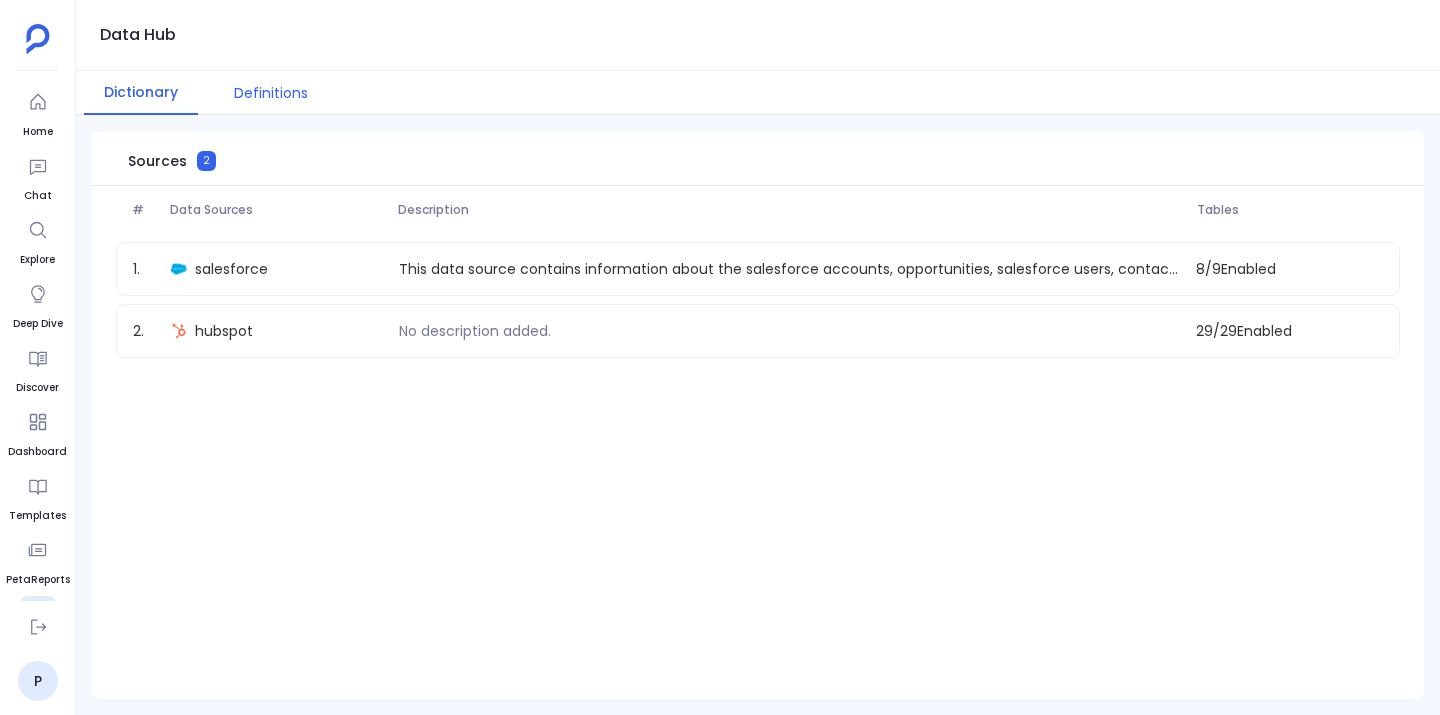 click on "Definitions" at bounding box center (271, 93) 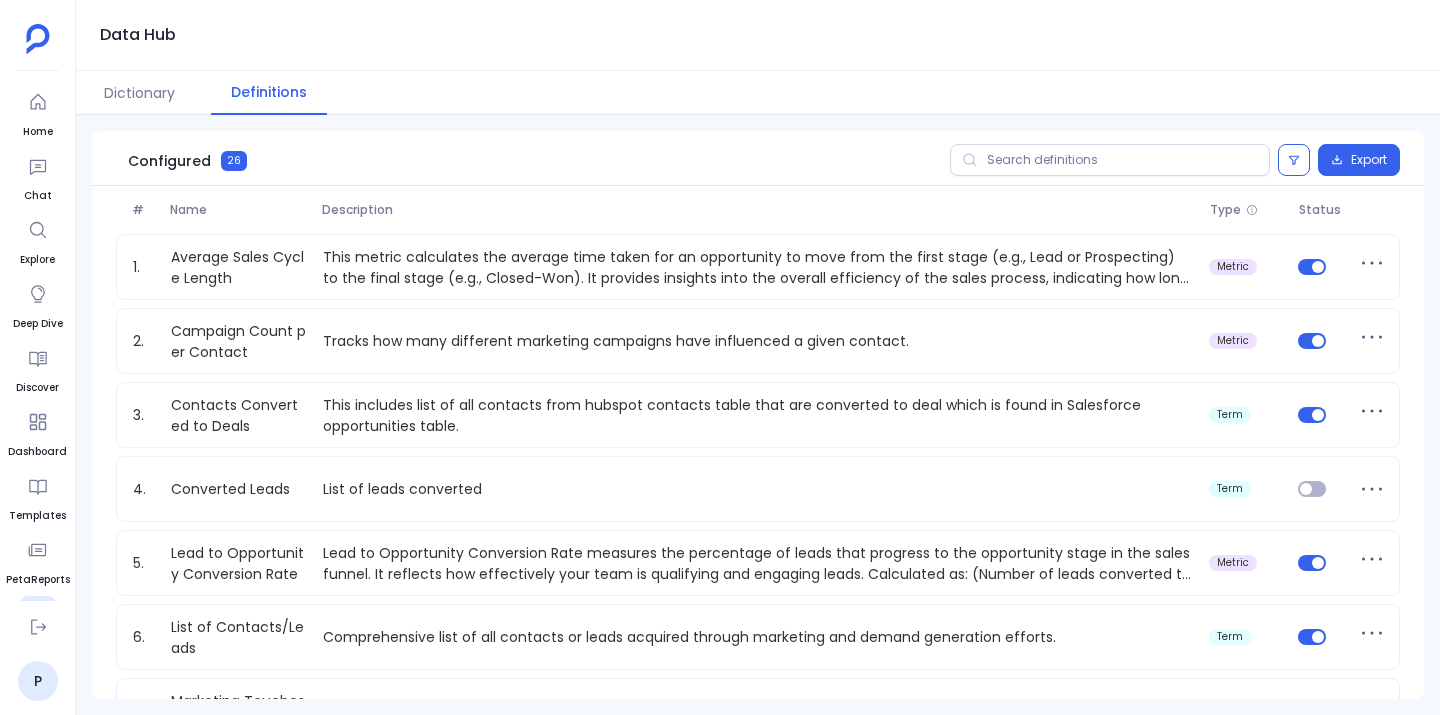 click on "# Name Description Type Status" at bounding box center (758, 210) 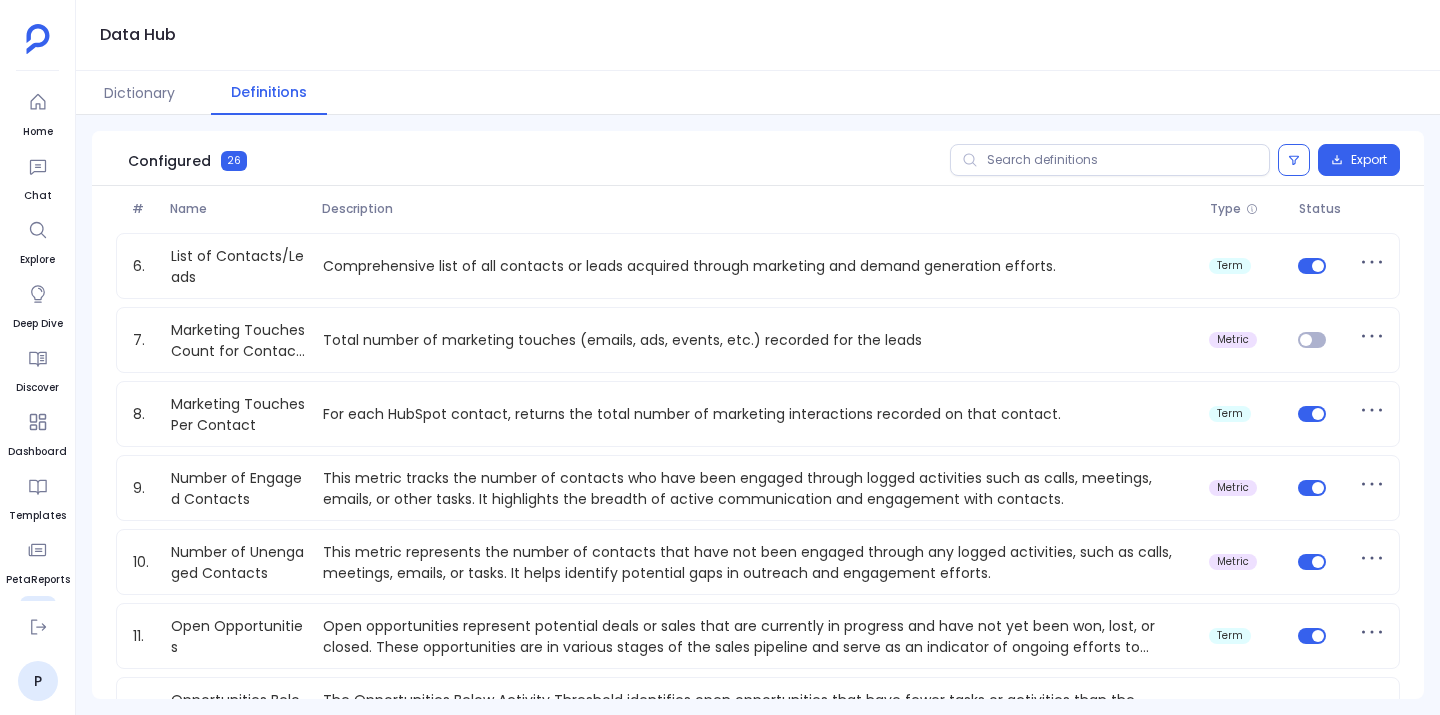 scroll, scrollTop: 401, scrollLeft: 0, axis: vertical 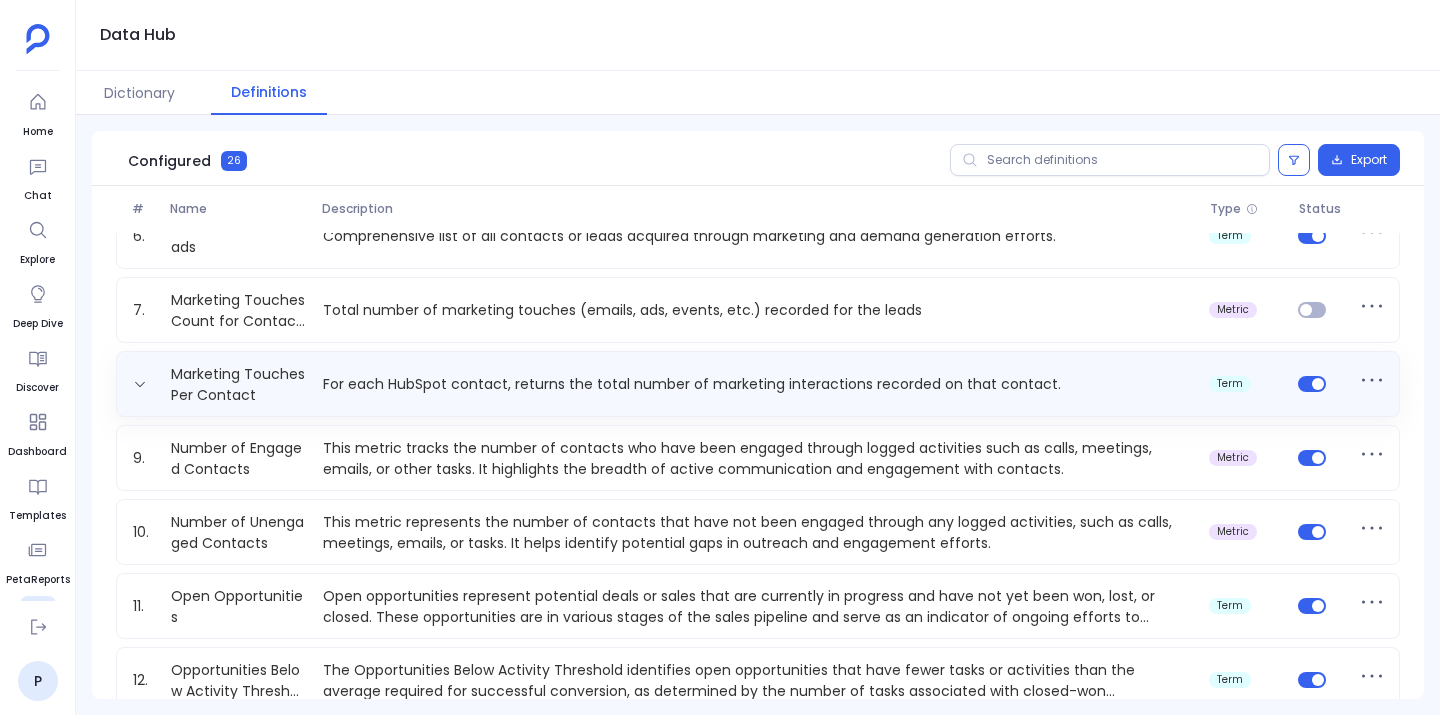 click on "For each HubSpot contact, returns the total number of marketing interactions recorded on that contact." at bounding box center [758, 384] 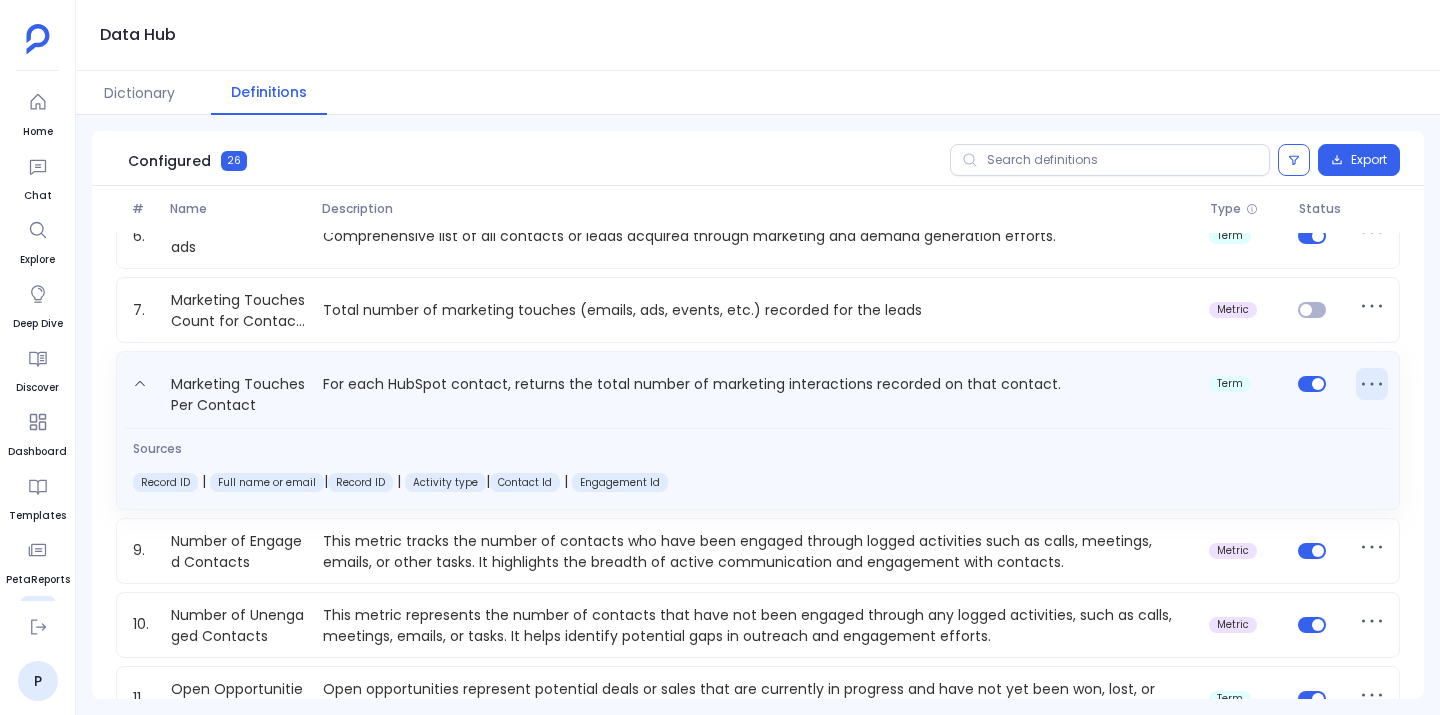 click 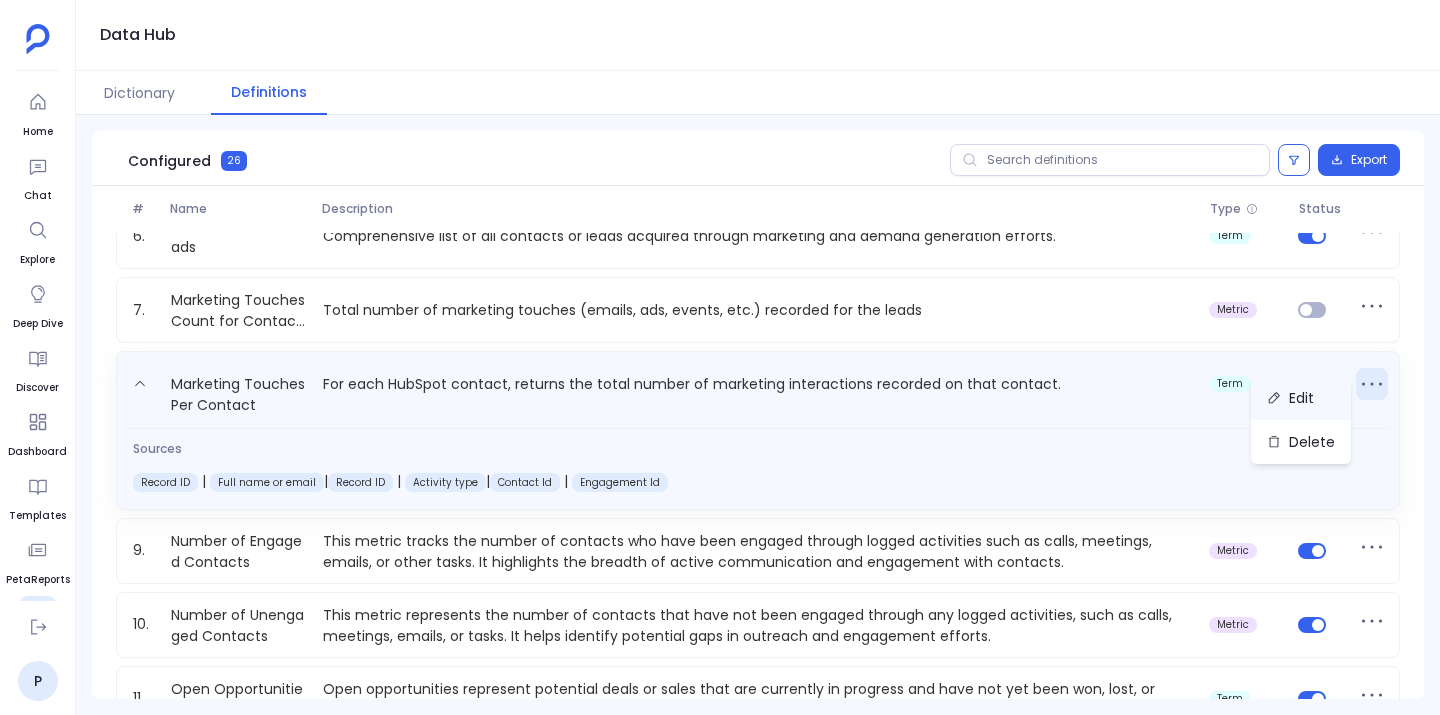 click on "Edit" at bounding box center [1301, 398] 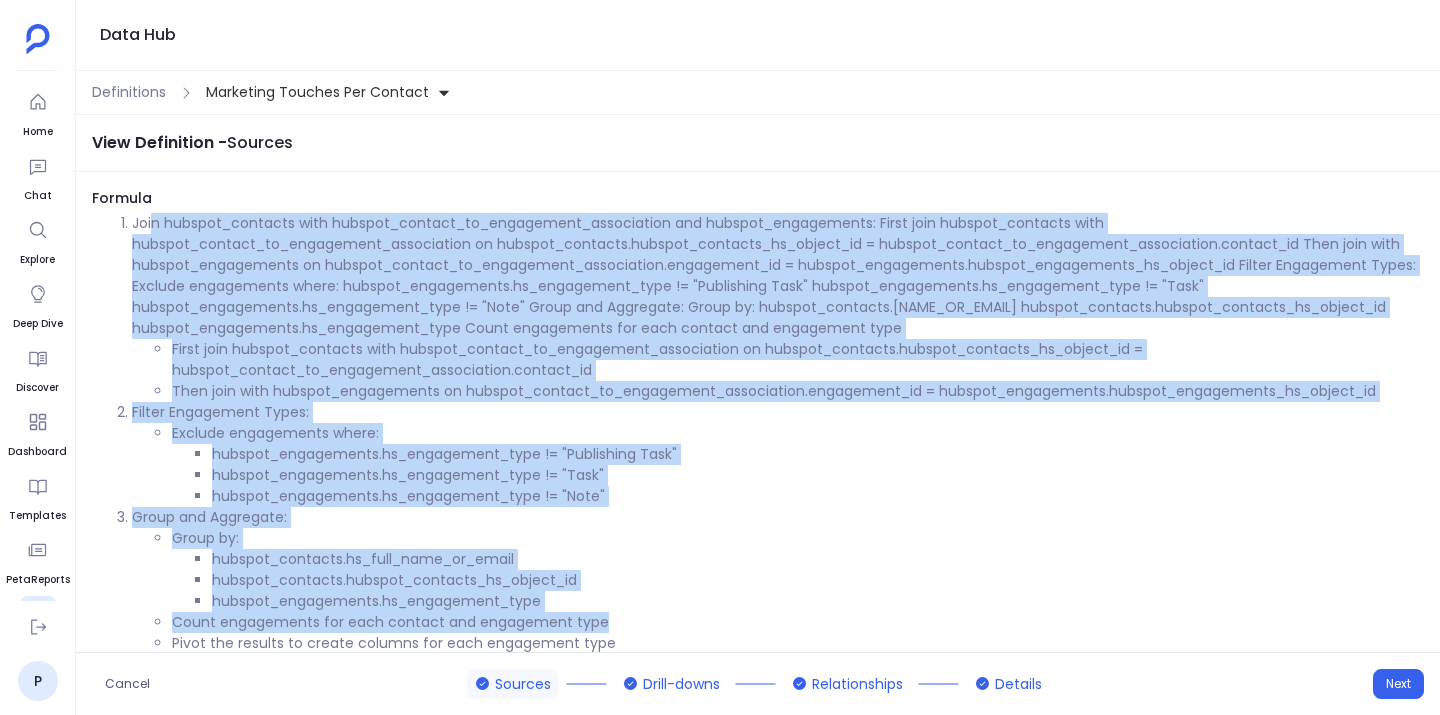 drag, startPoint x: 151, startPoint y: 219, endPoint x: 694, endPoint y: 517, distance: 619.3973 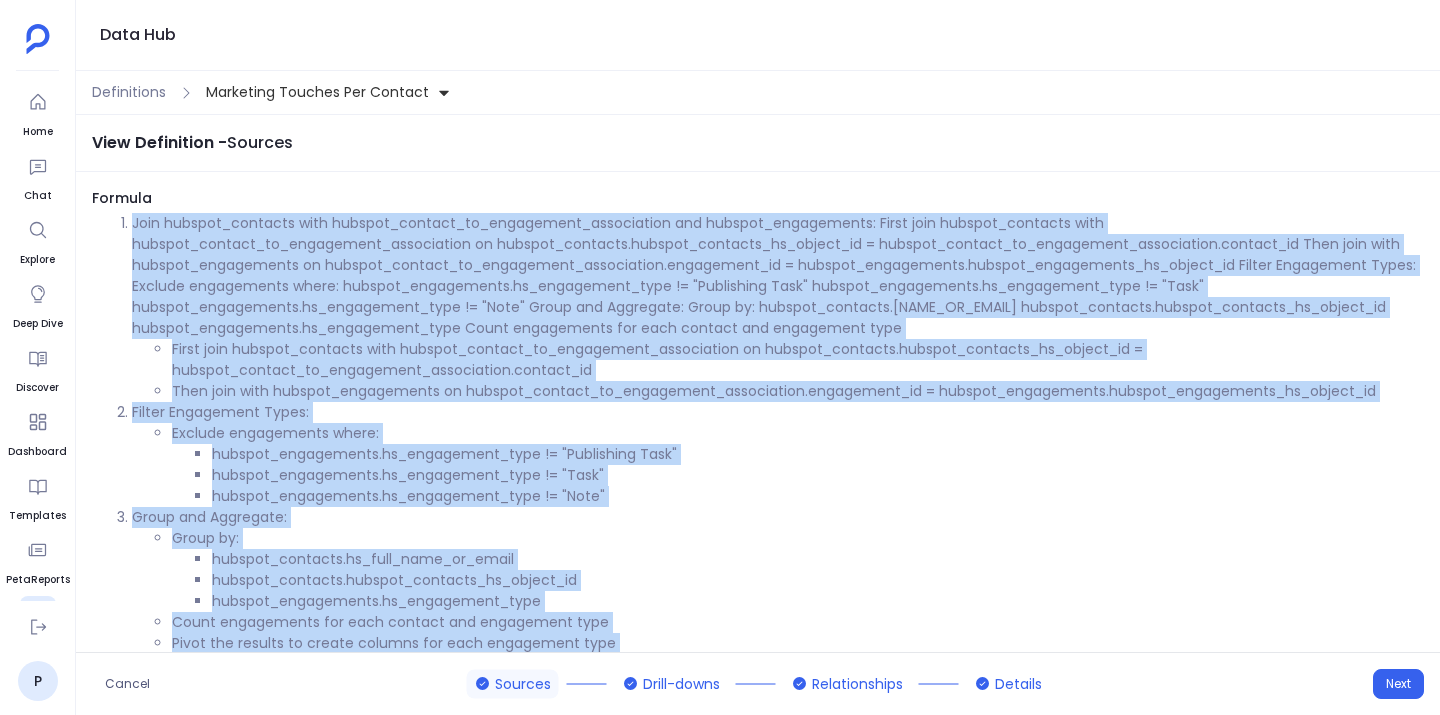 drag, startPoint x: 131, startPoint y: 222, endPoint x: 741, endPoint y: 582, distance: 708.30786 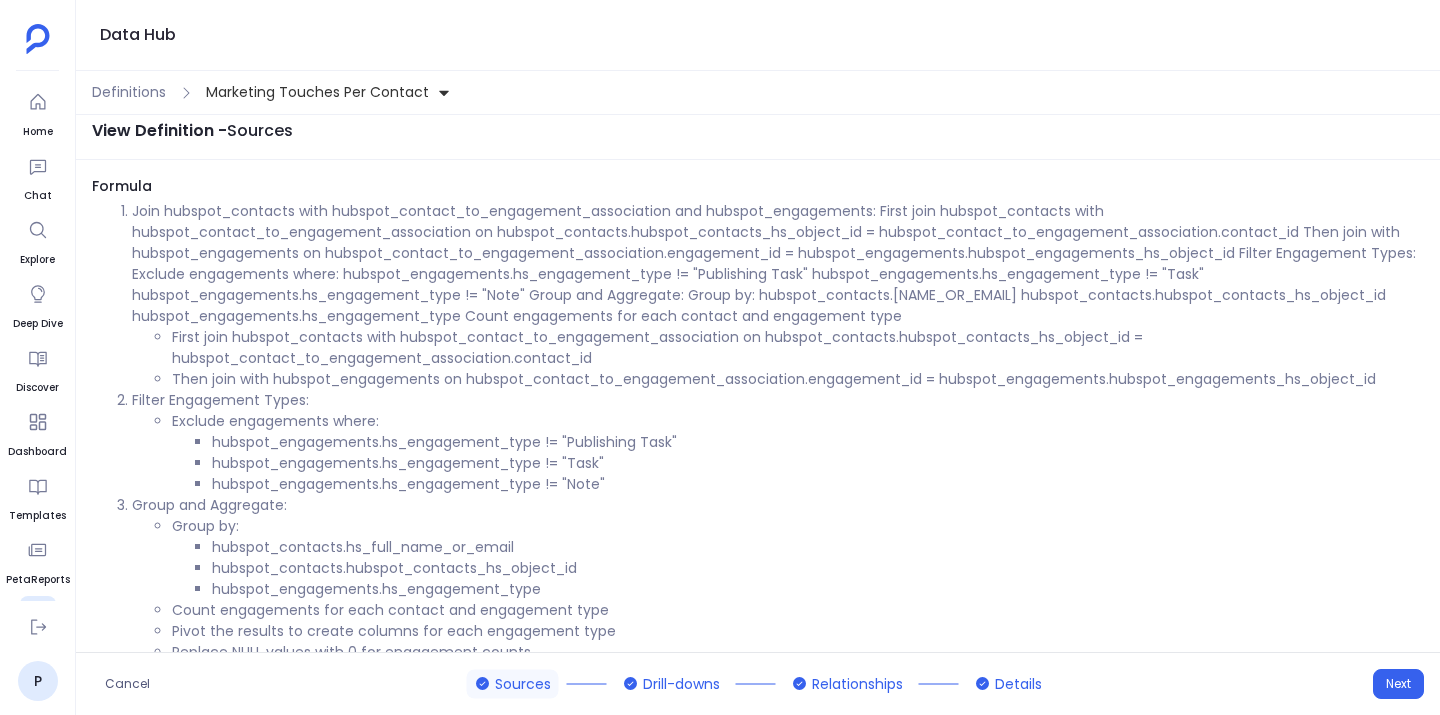 scroll, scrollTop: 10, scrollLeft: 0, axis: vertical 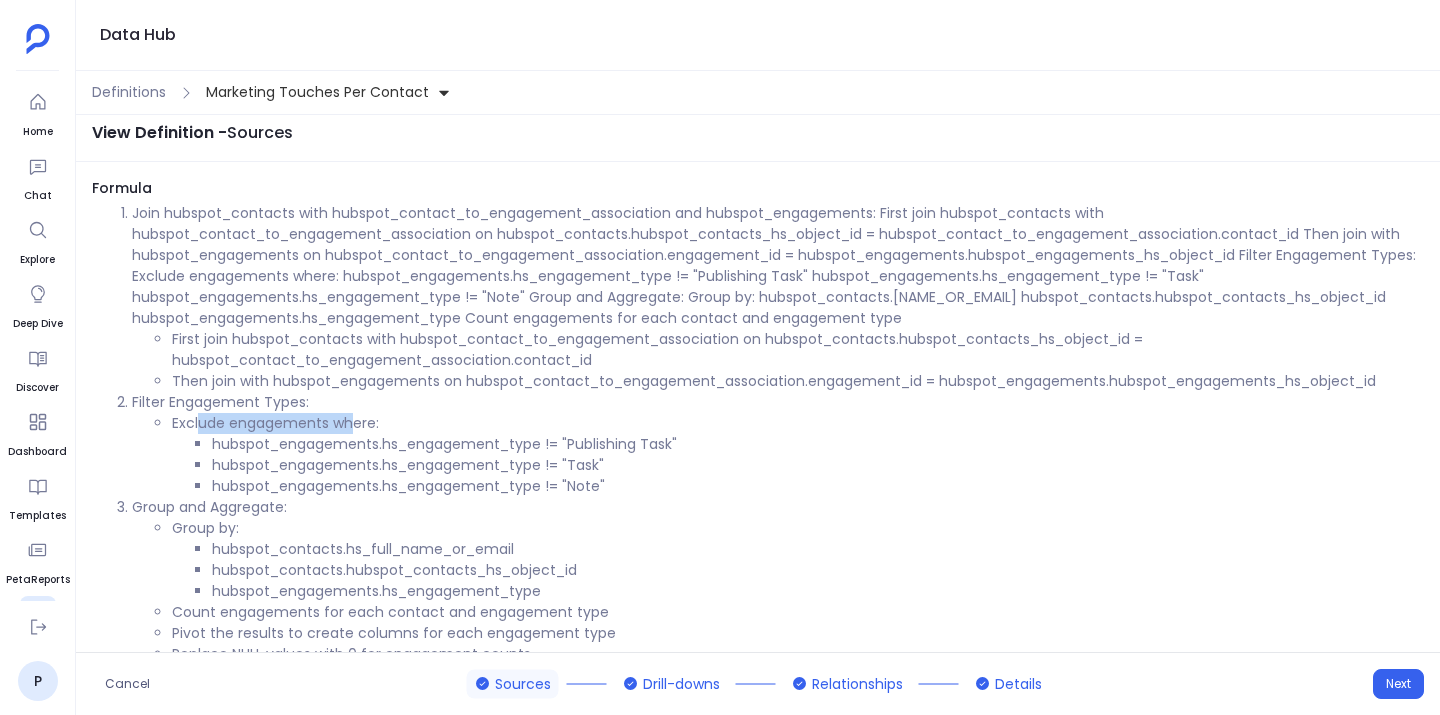 drag, startPoint x: 198, startPoint y: 320, endPoint x: 353, endPoint y: 315, distance: 155.08063 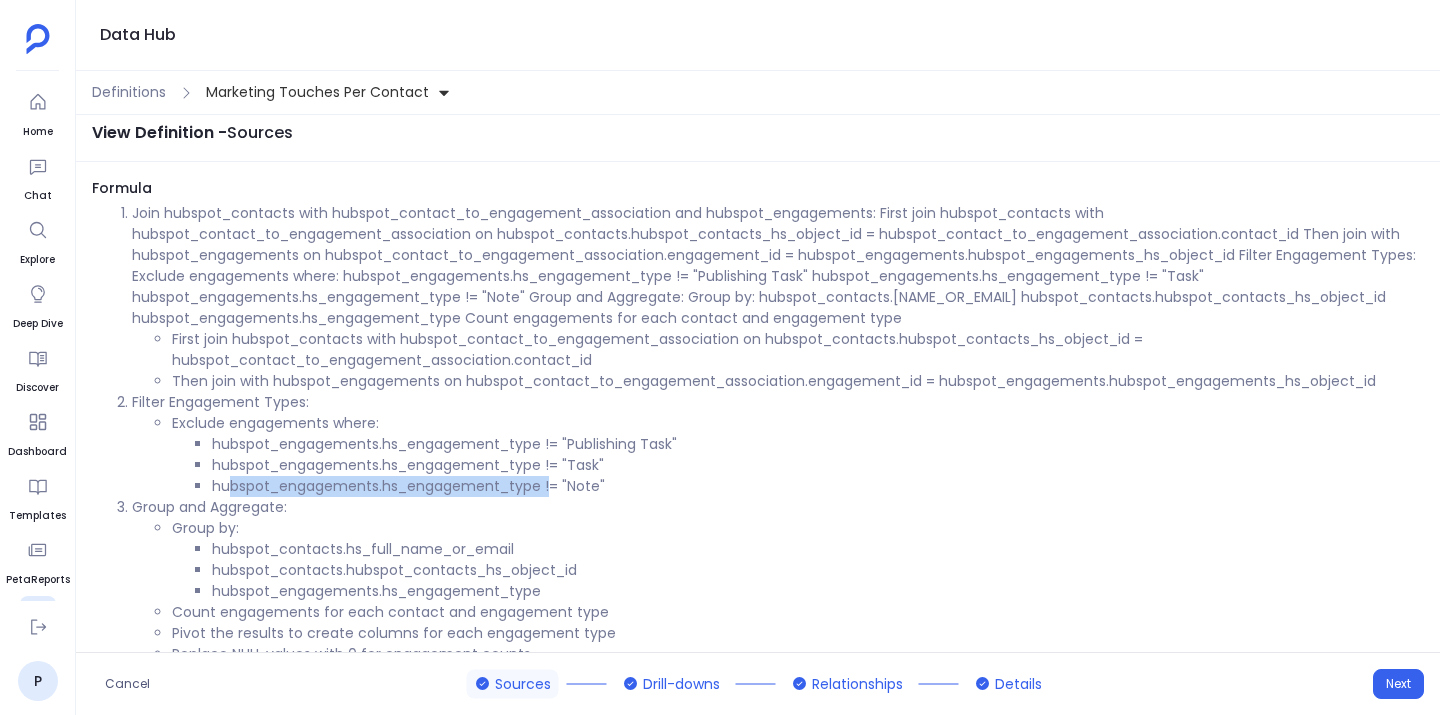 drag, startPoint x: 227, startPoint y: 384, endPoint x: 550, endPoint y: 386, distance: 323.0062 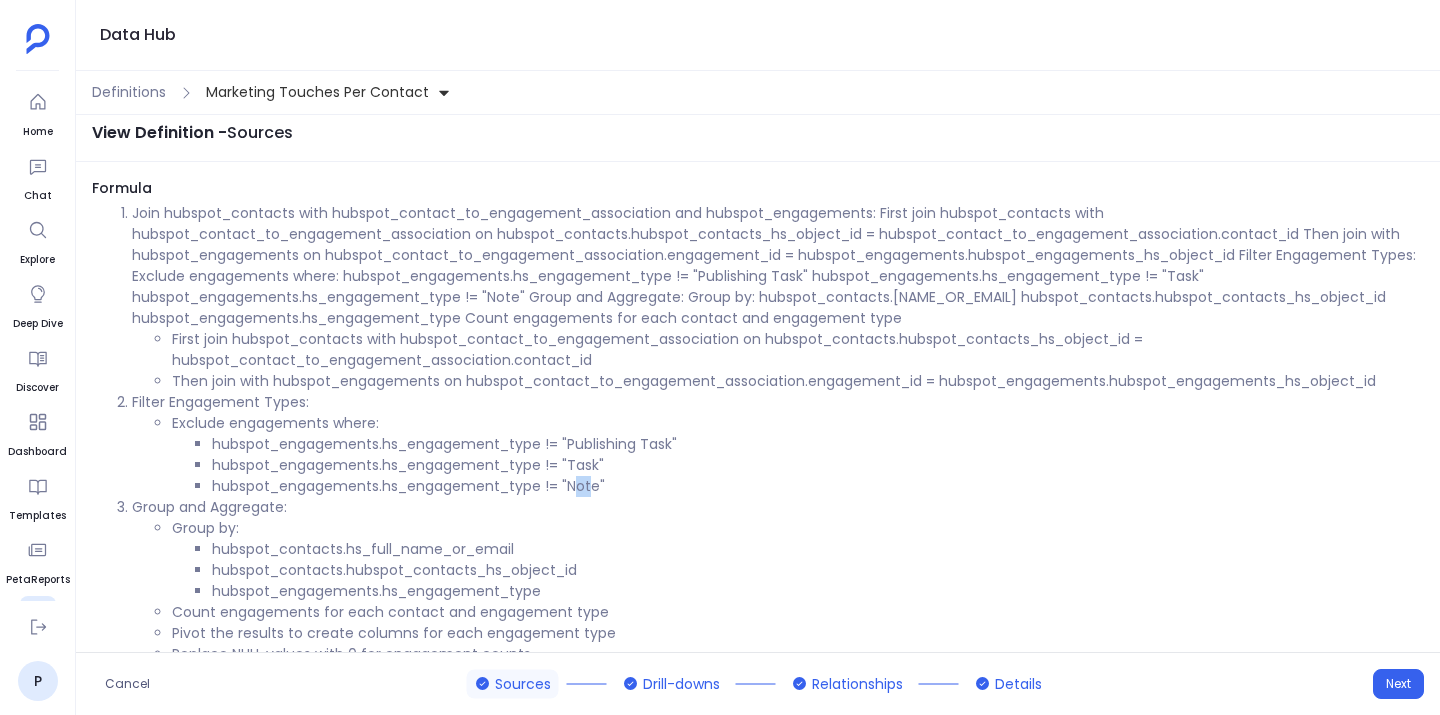drag, startPoint x: 580, startPoint y: 385, endPoint x: 591, endPoint y: 385, distance: 11 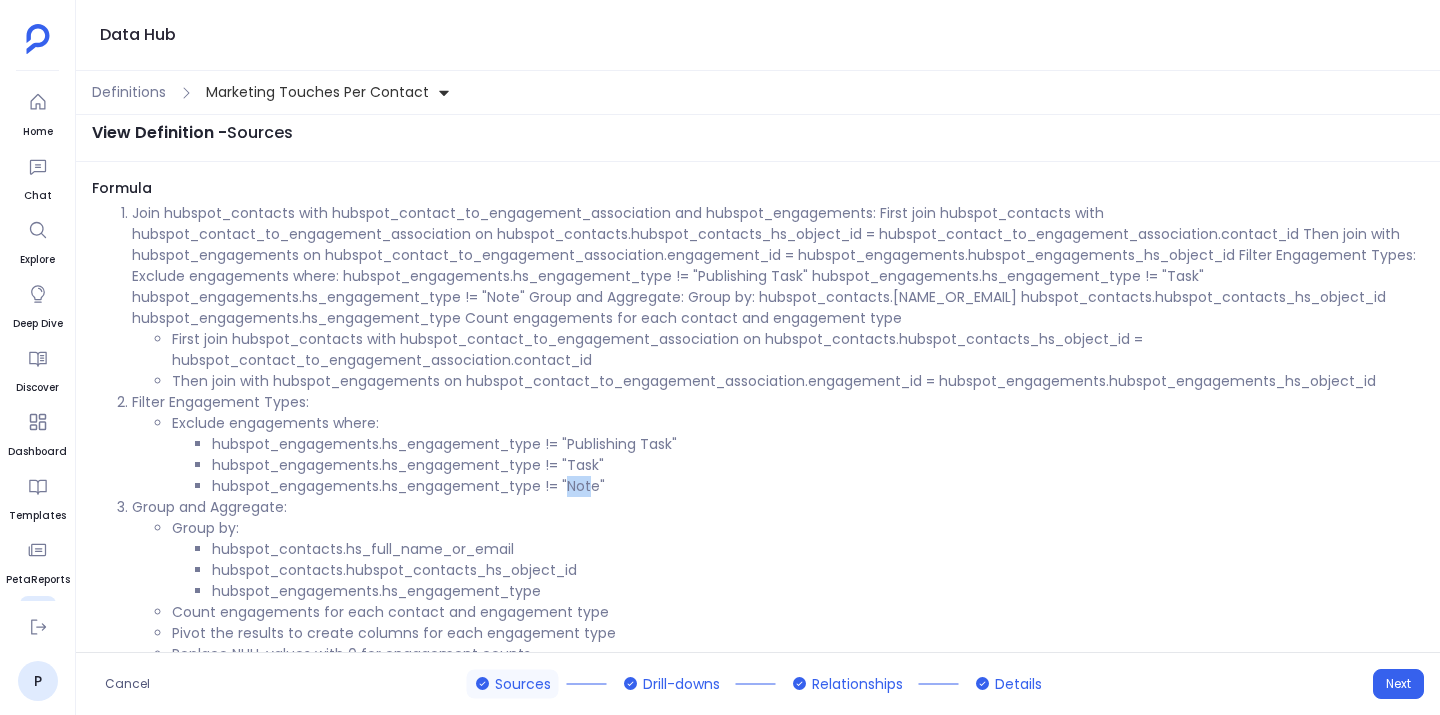 drag, startPoint x: 573, startPoint y: 381, endPoint x: 596, endPoint y: 381, distance: 23 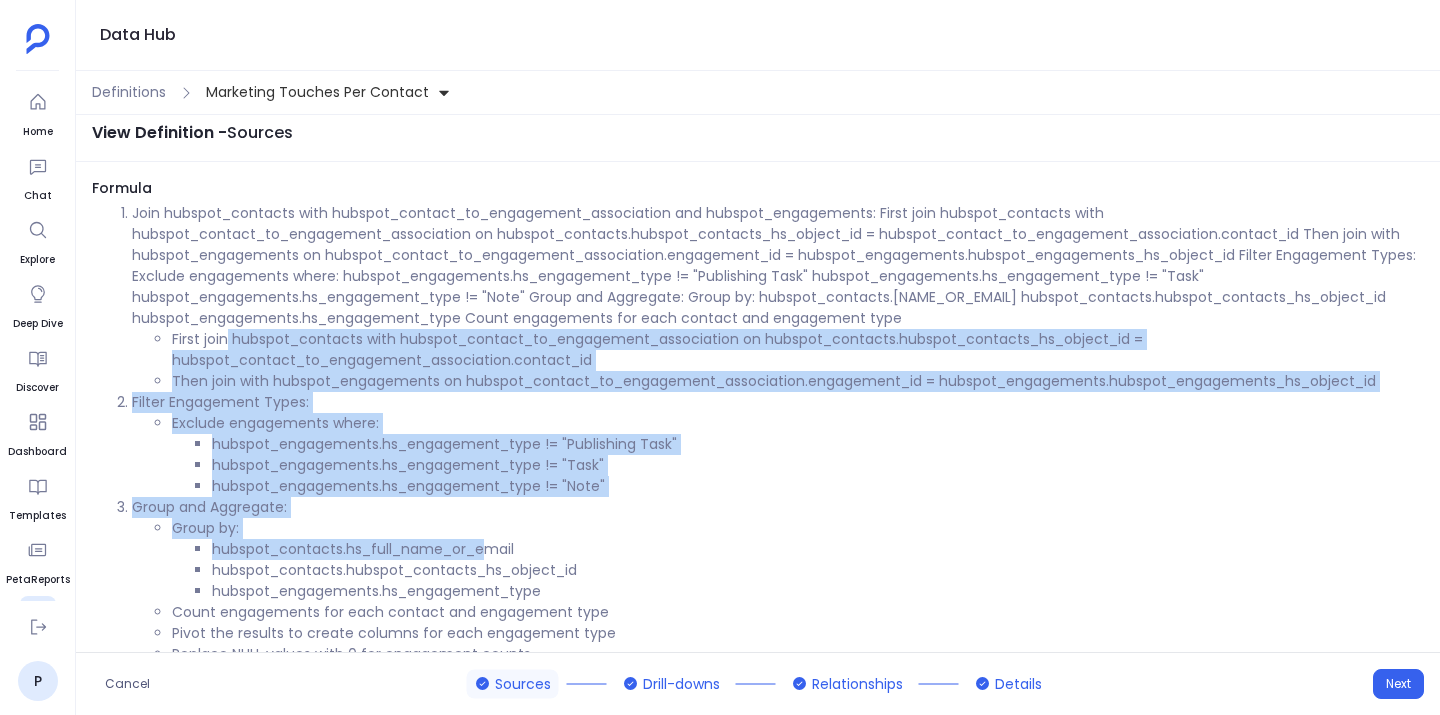 drag, startPoint x: 226, startPoint y: 225, endPoint x: 494, endPoint y: 442, distance: 344.83765 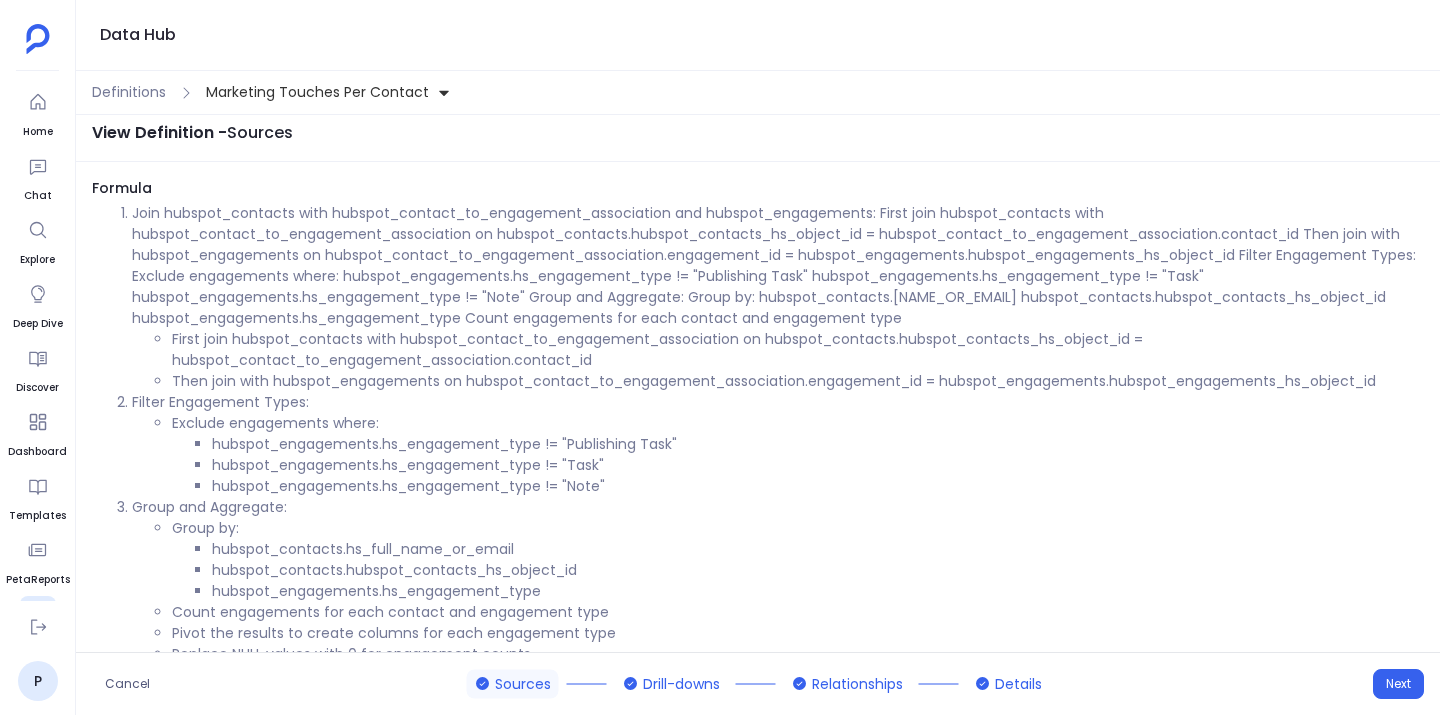 click on "Definitions" at bounding box center [129, 92] 